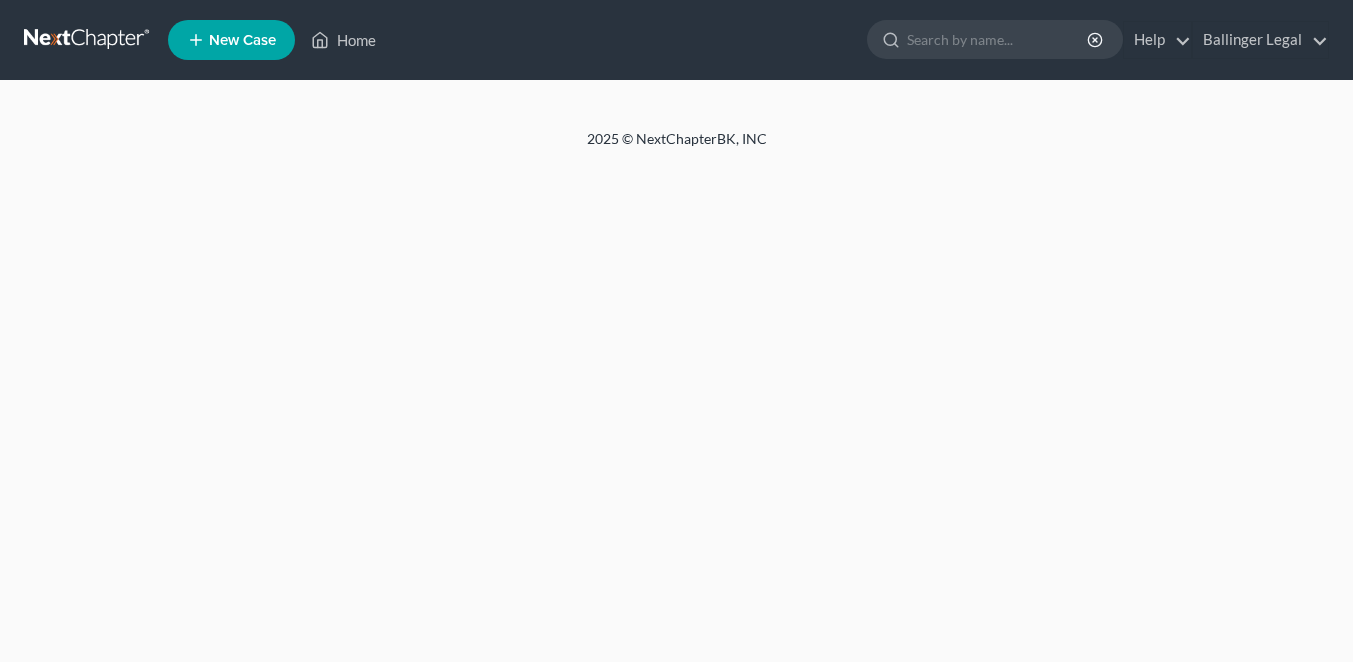 scroll, scrollTop: 0, scrollLeft: 0, axis: both 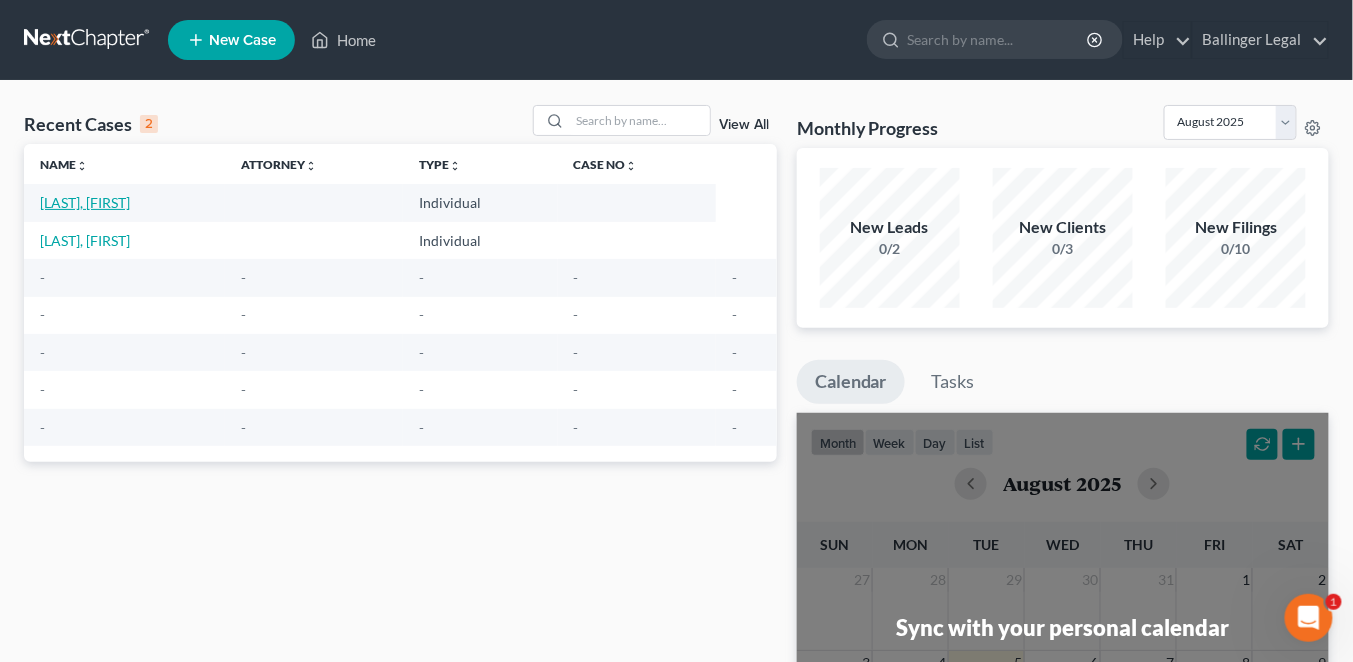 click on "[LAST], [FIRST]" at bounding box center (85, 202) 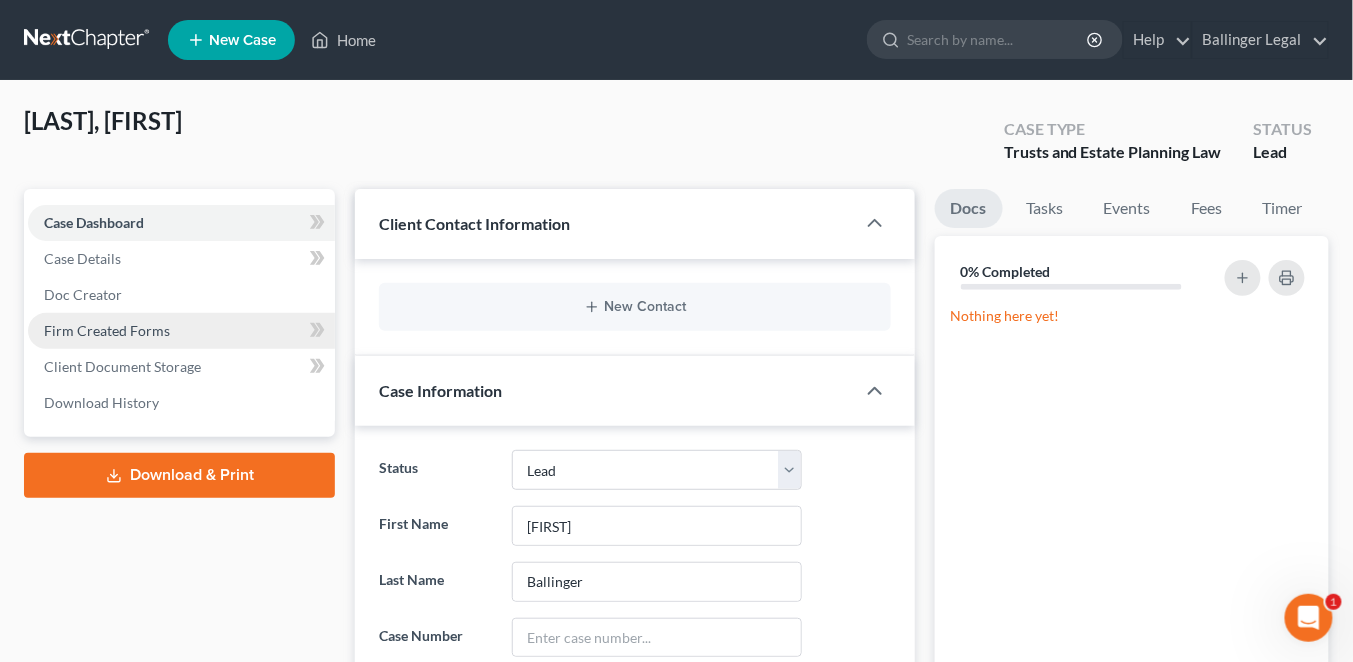 click on "Firm Created Forms" at bounding box center [107, 330] 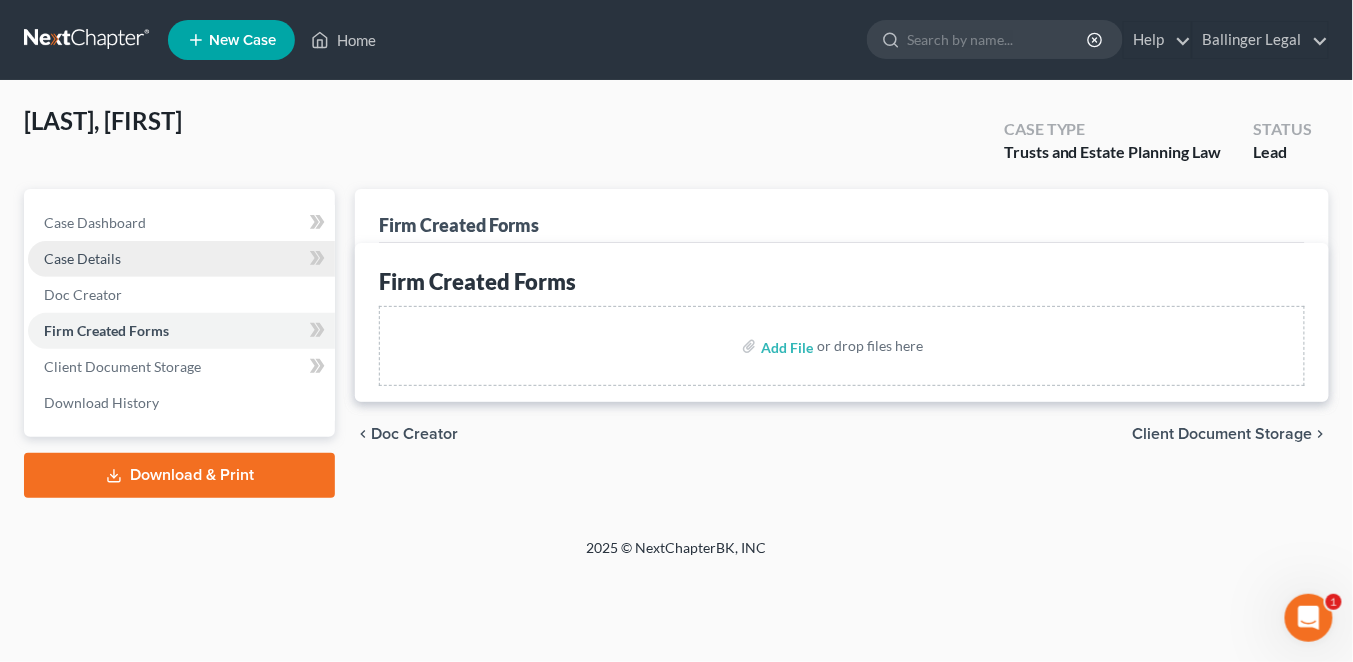 click on "Case Details" at bounding box center (181, 259) 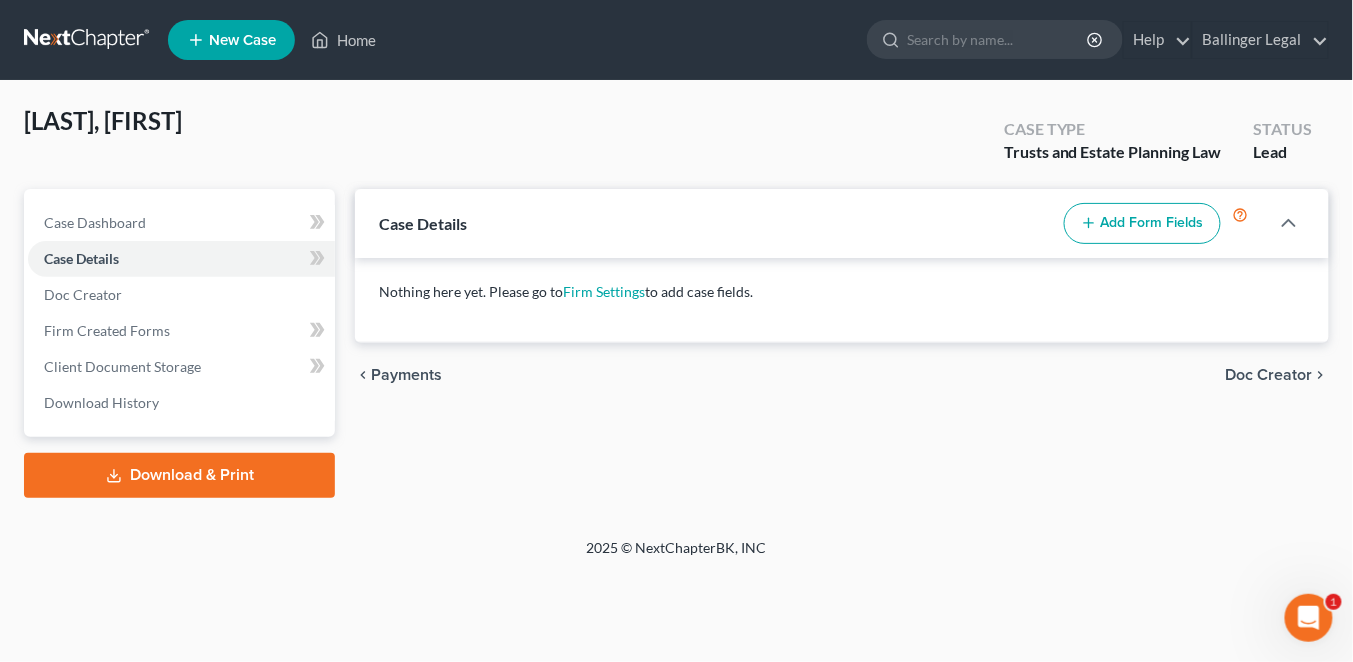 click on "Add Form Fields" at bounding box center (1142, 224) 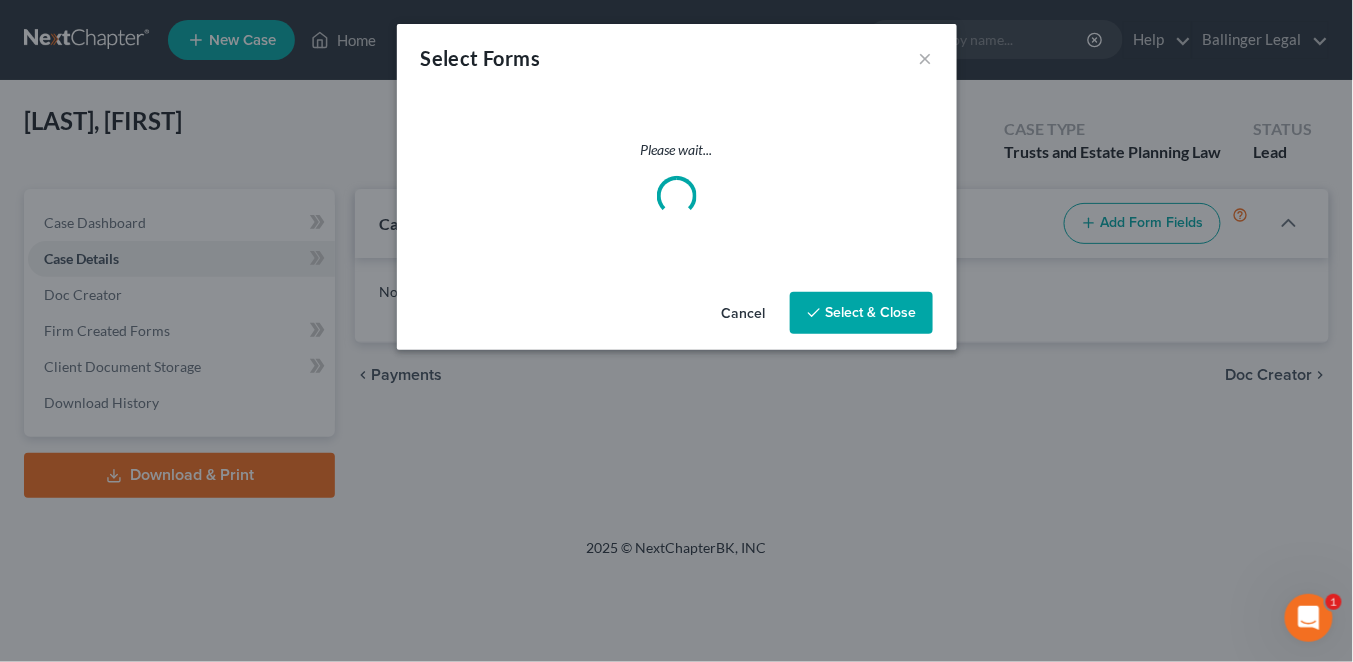 select 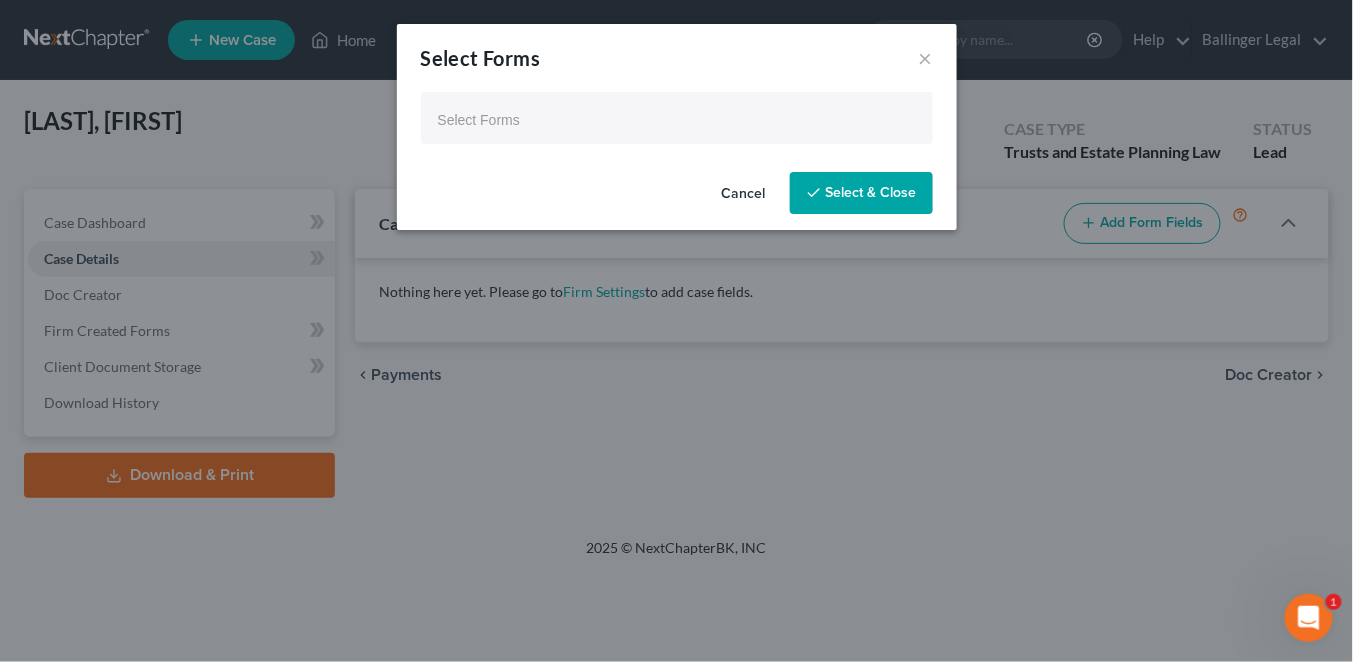click on "Select Forms" at bounding box center (675, 120) 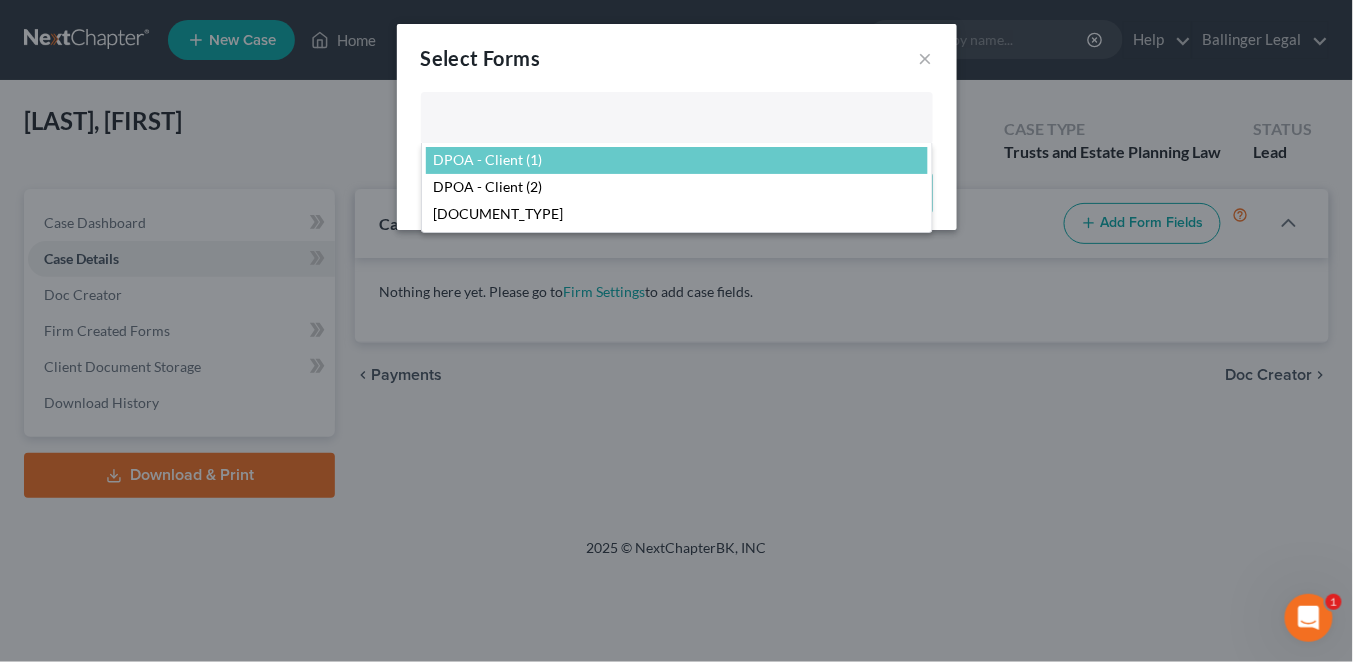 select on "116276" 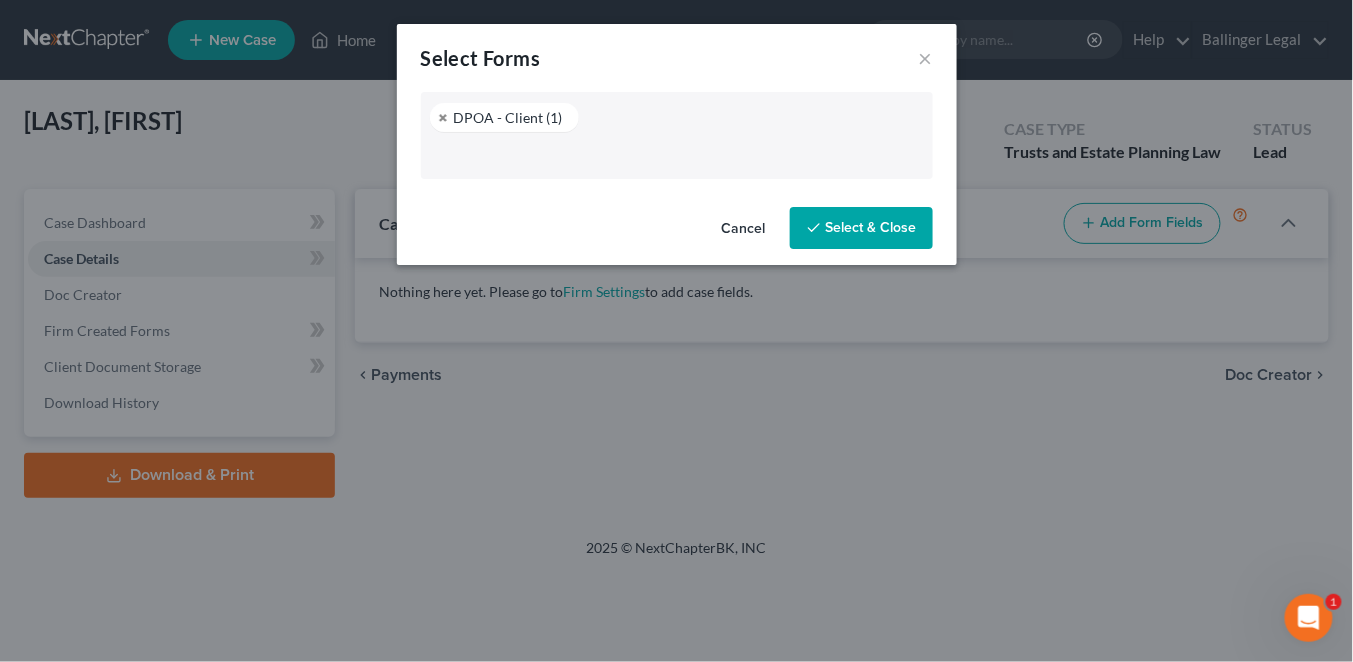 click at bounding box center [675, 155] 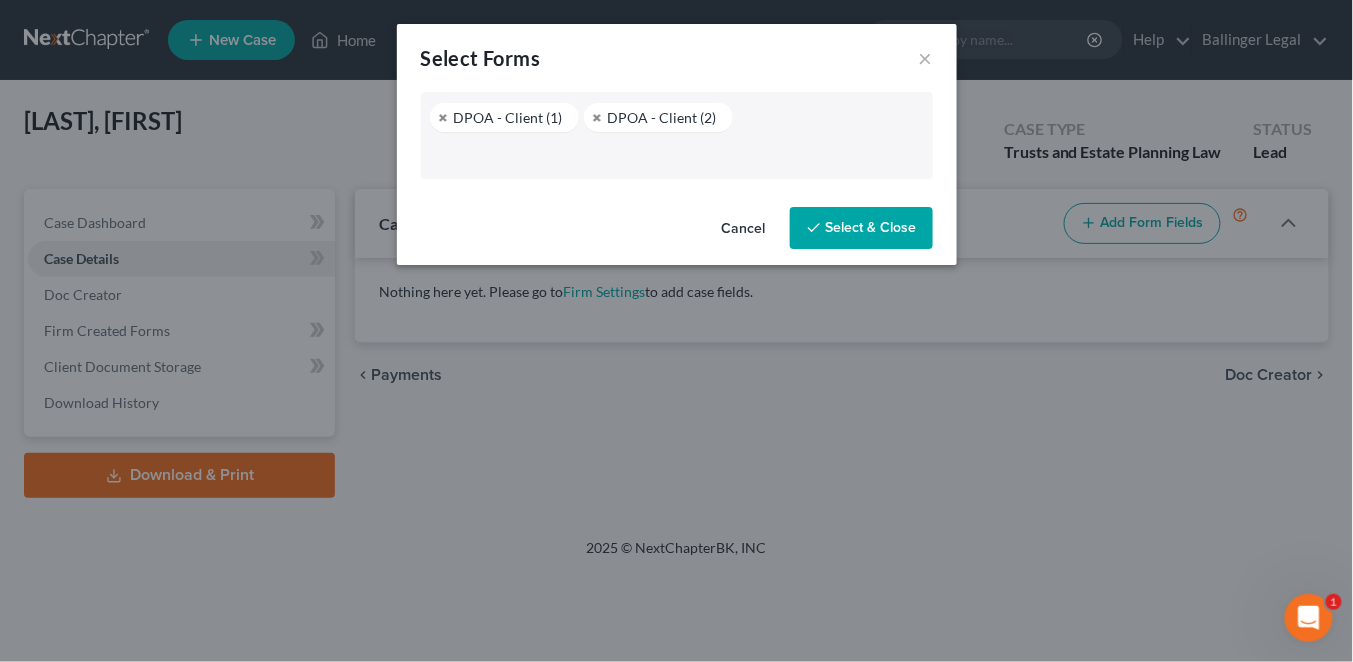 click at bounding box center [675, 155] 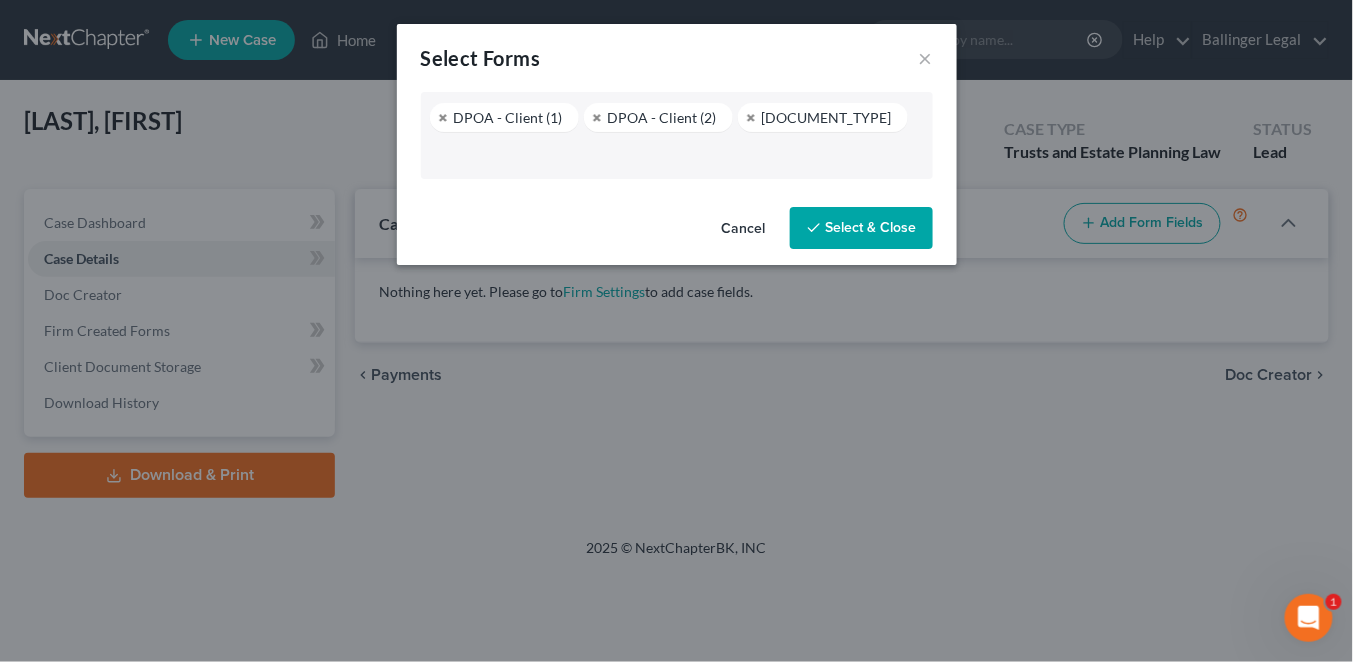 click on "Select & Close" at bounding box center [861, 228] 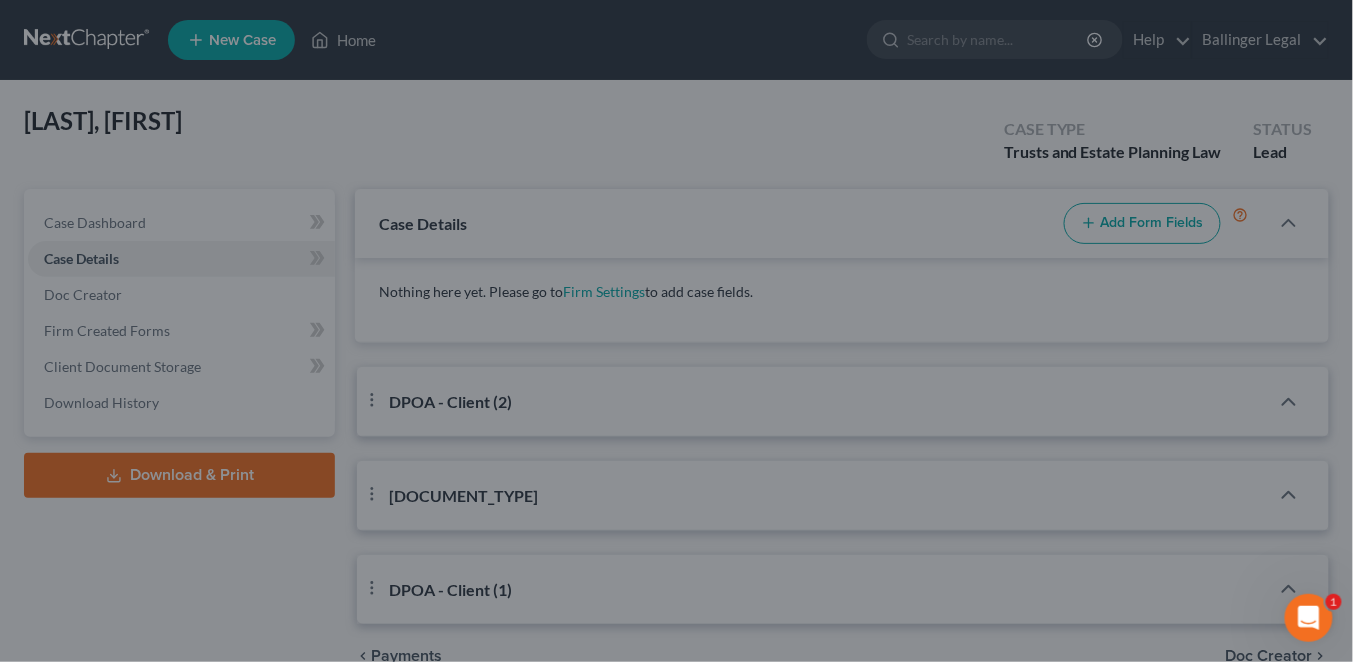 select on "0" 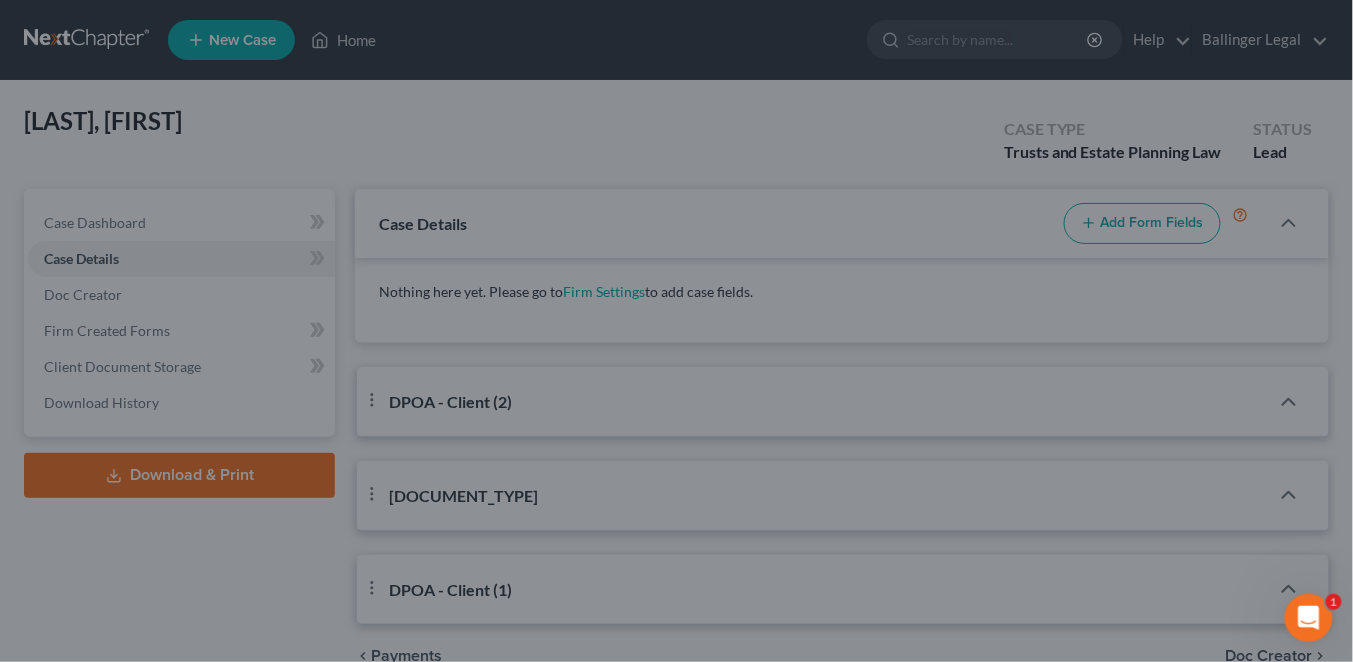 select on "0" 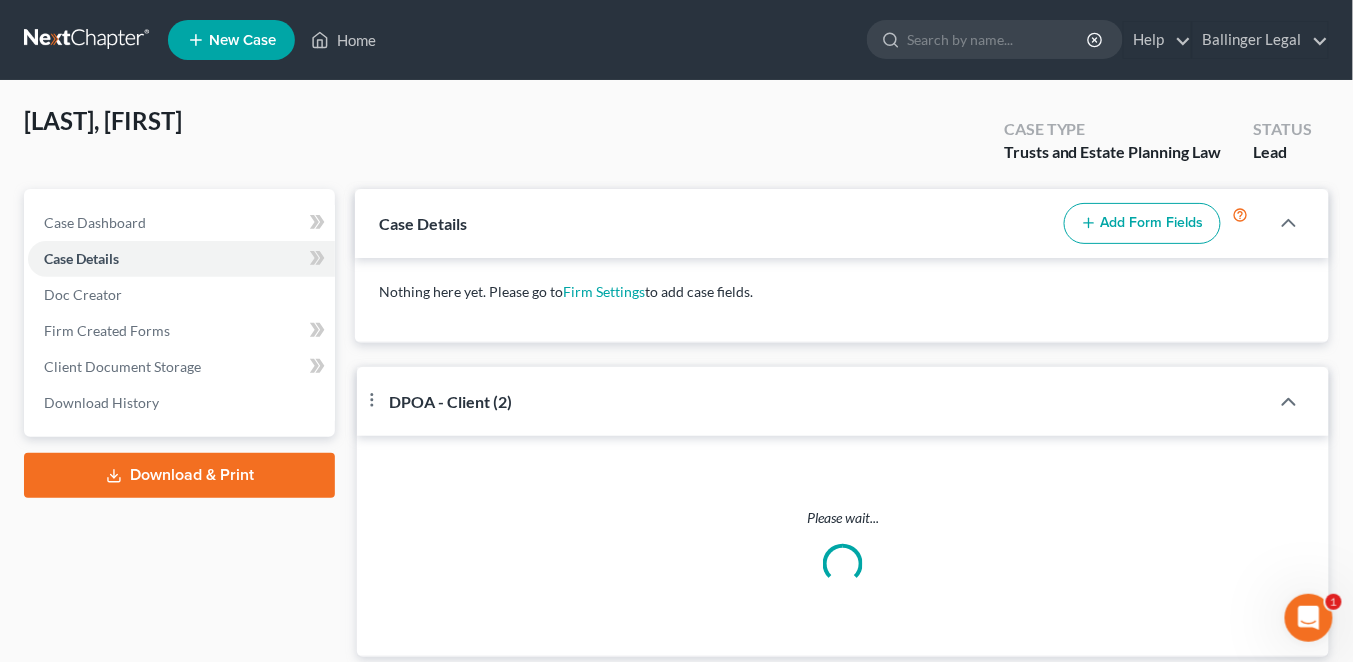 select on "0" 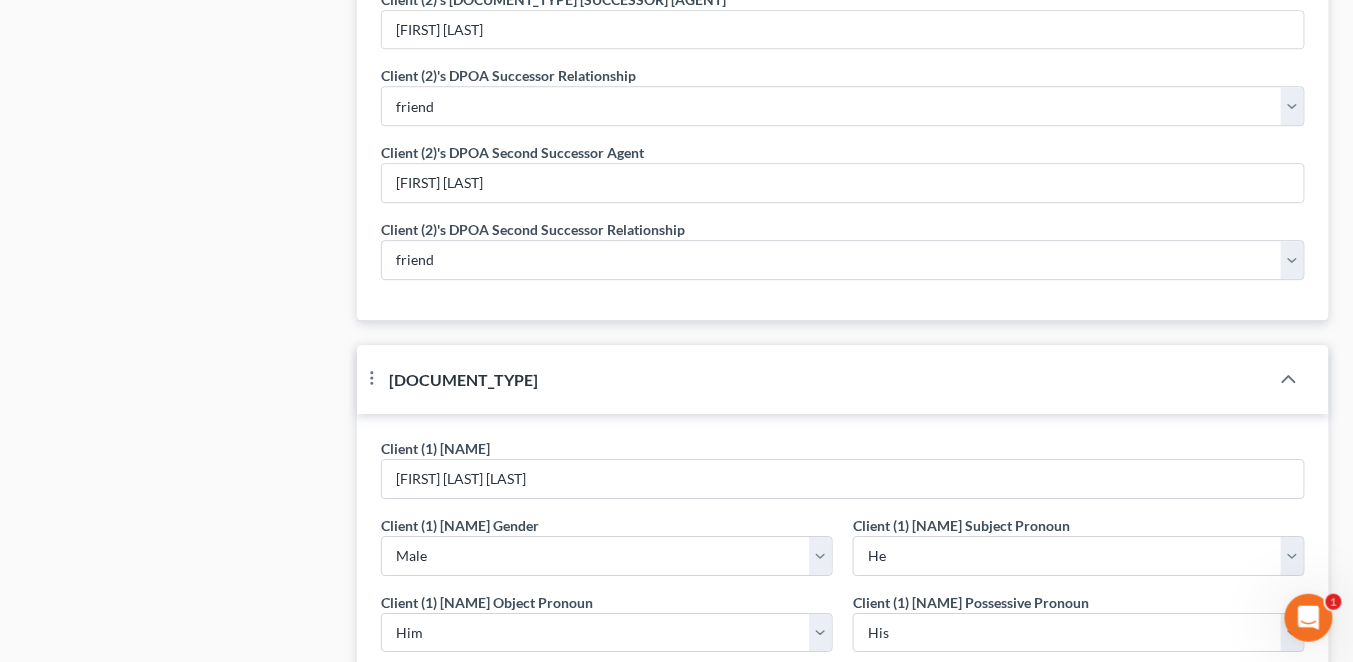 scroll, scrollTop: 1550, scrollLeft: 0, axis: vertical 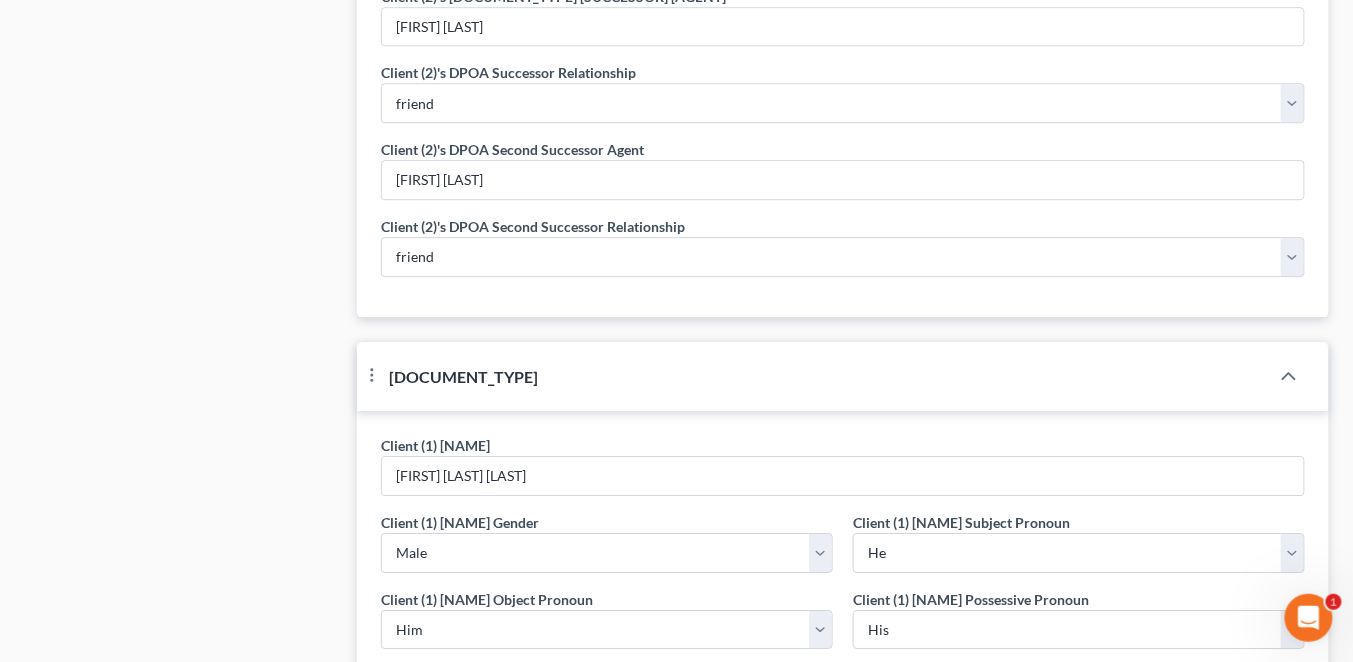click on "[DOCUMENT_TYPE]" at bounding box center [813, 376] 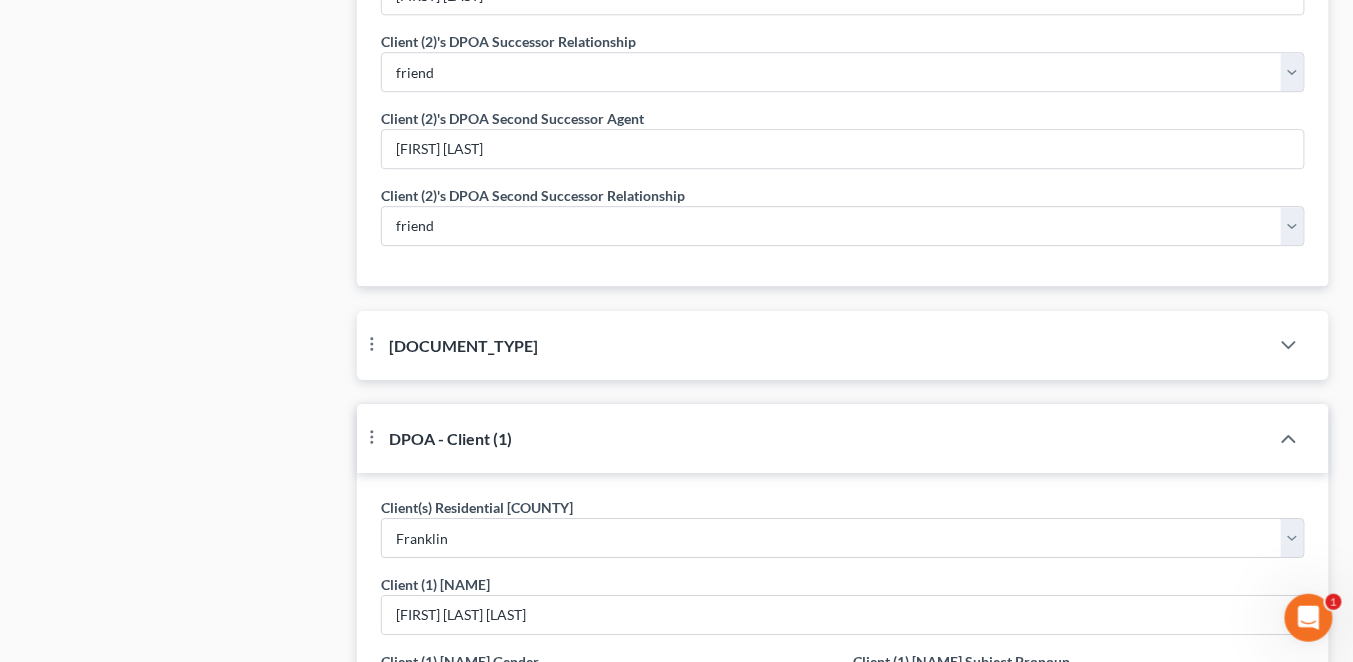 scroll, scrollTop: 1583, scrollLeft: 0, axis: vertical 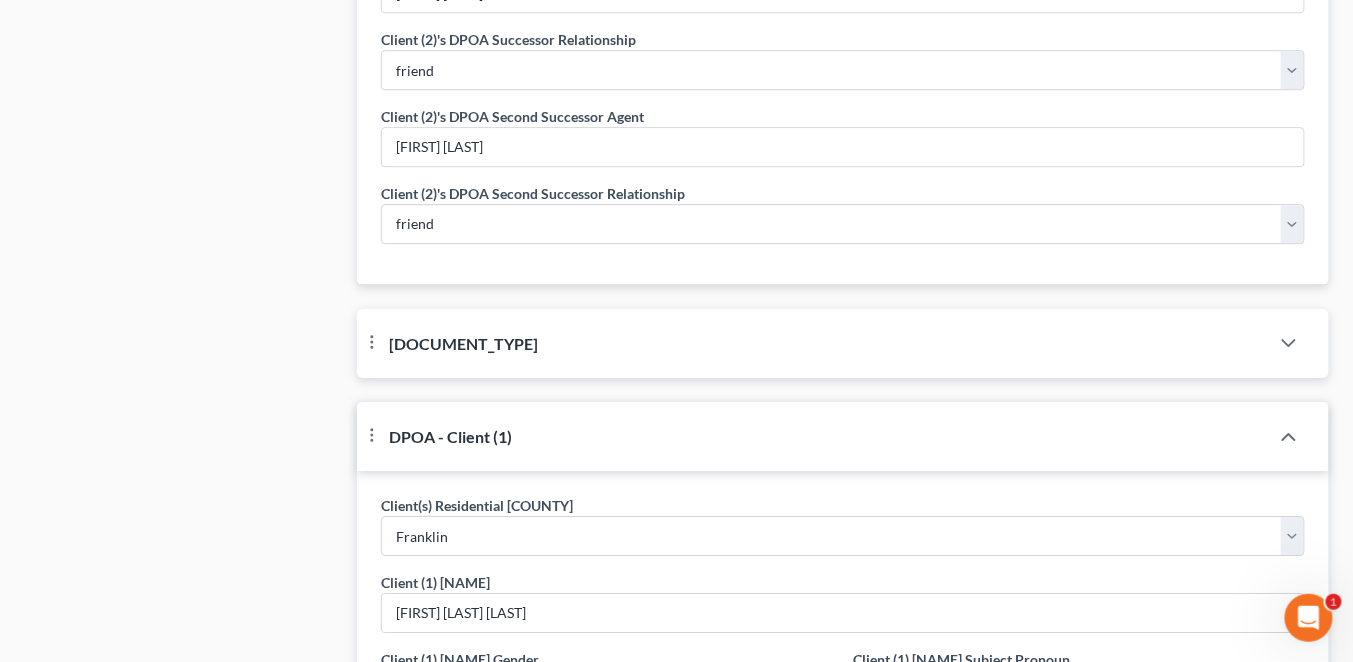 click on "[DOCUMENT_TYPE]" at bounding box center (813, 343) 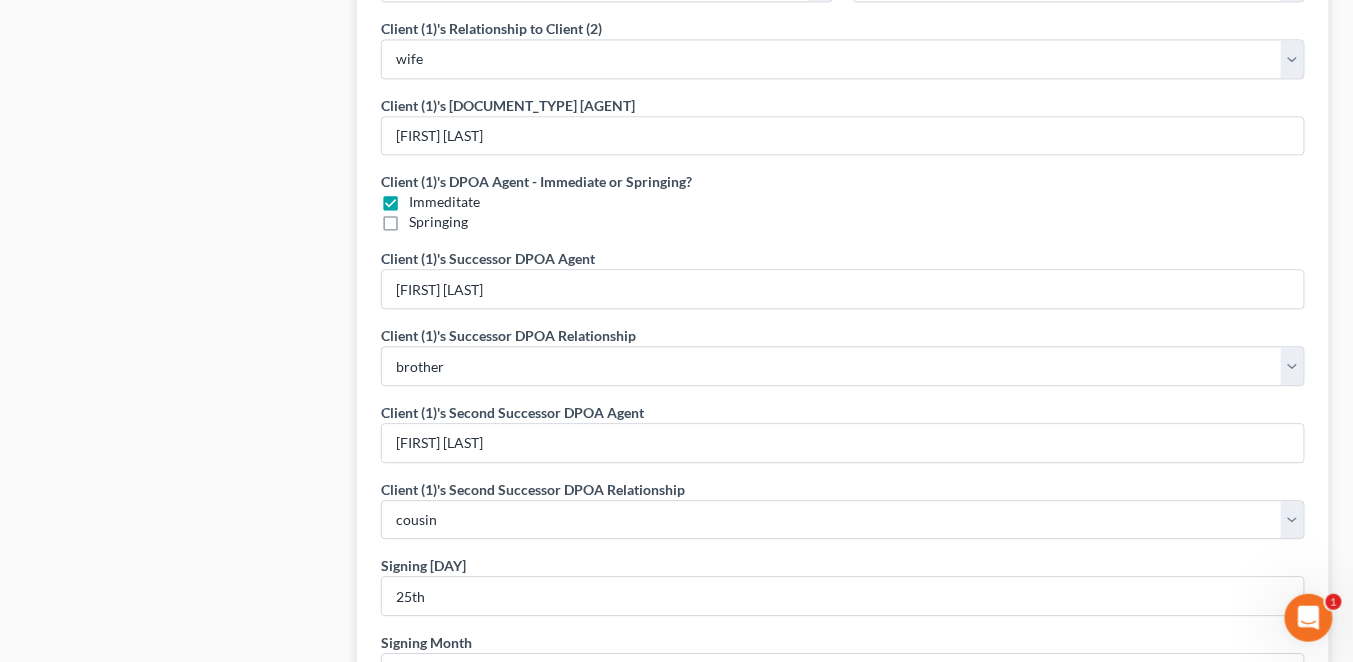 scroll, scrollTop: 3540, scrollLeft: 0, axis: vertical 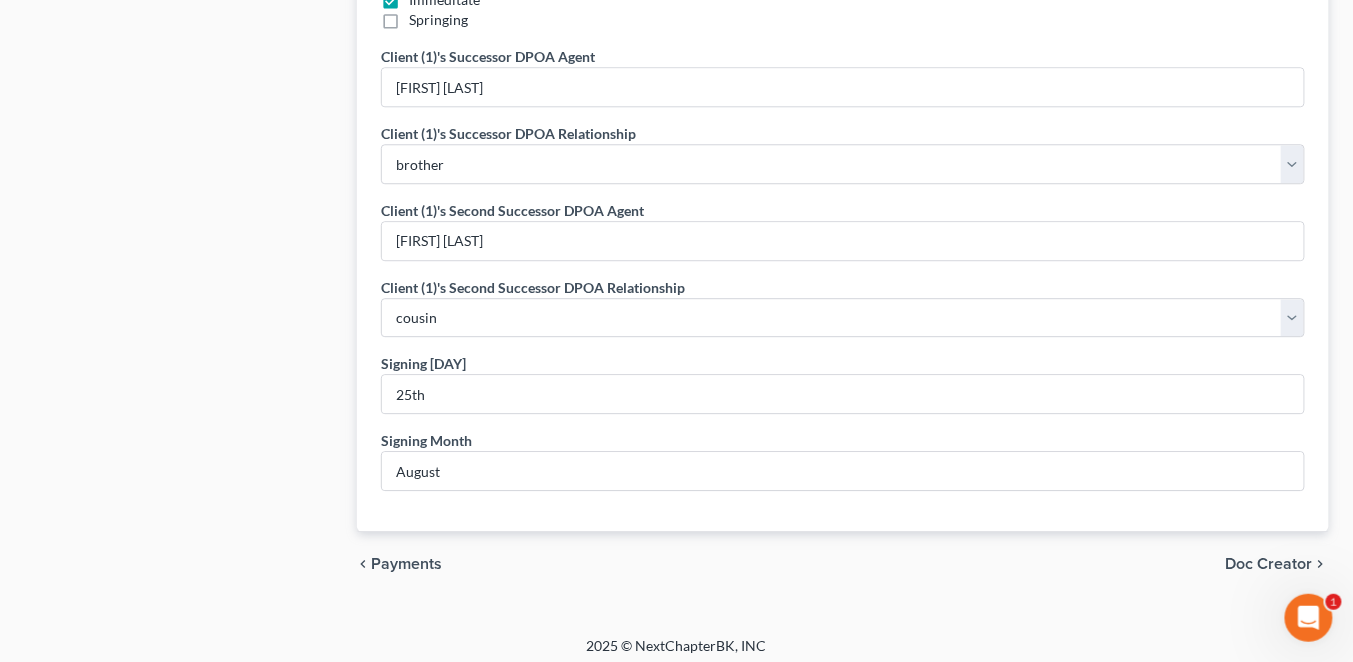 click on "Doc Creator" at bounding box center (1269, 564) 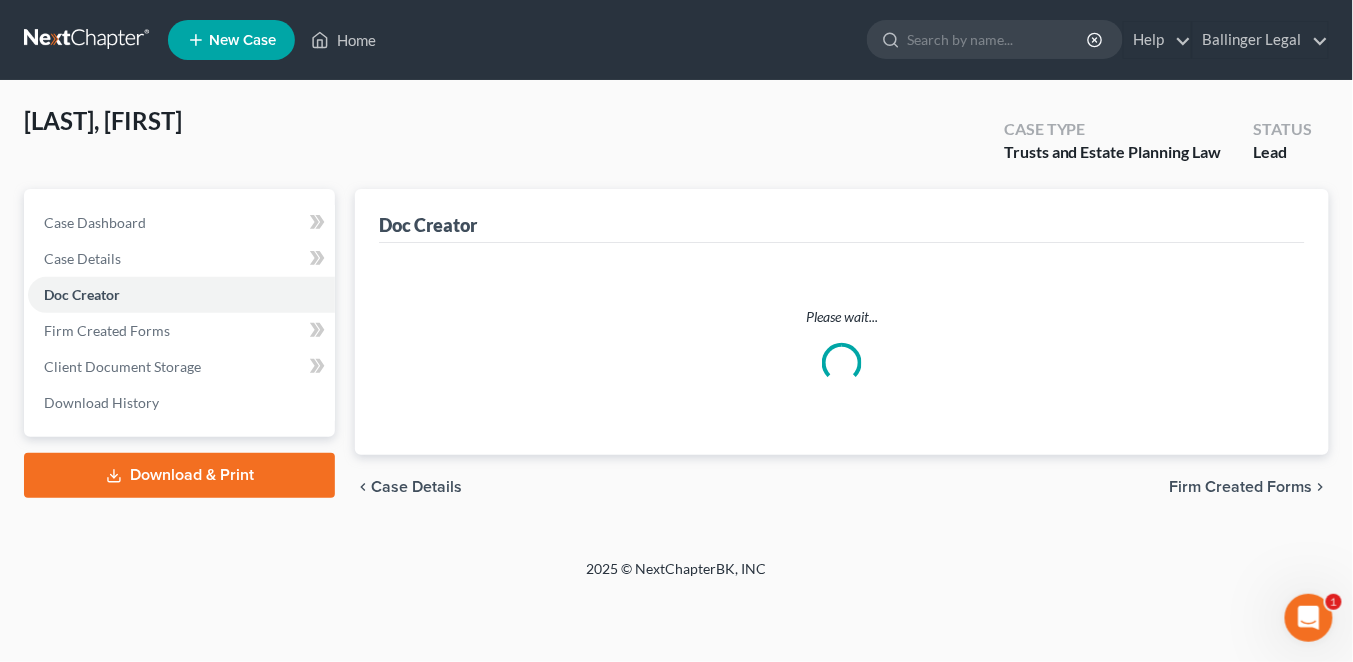 scroll, scrollTop: 0, scrollLeft: 0, axis: both 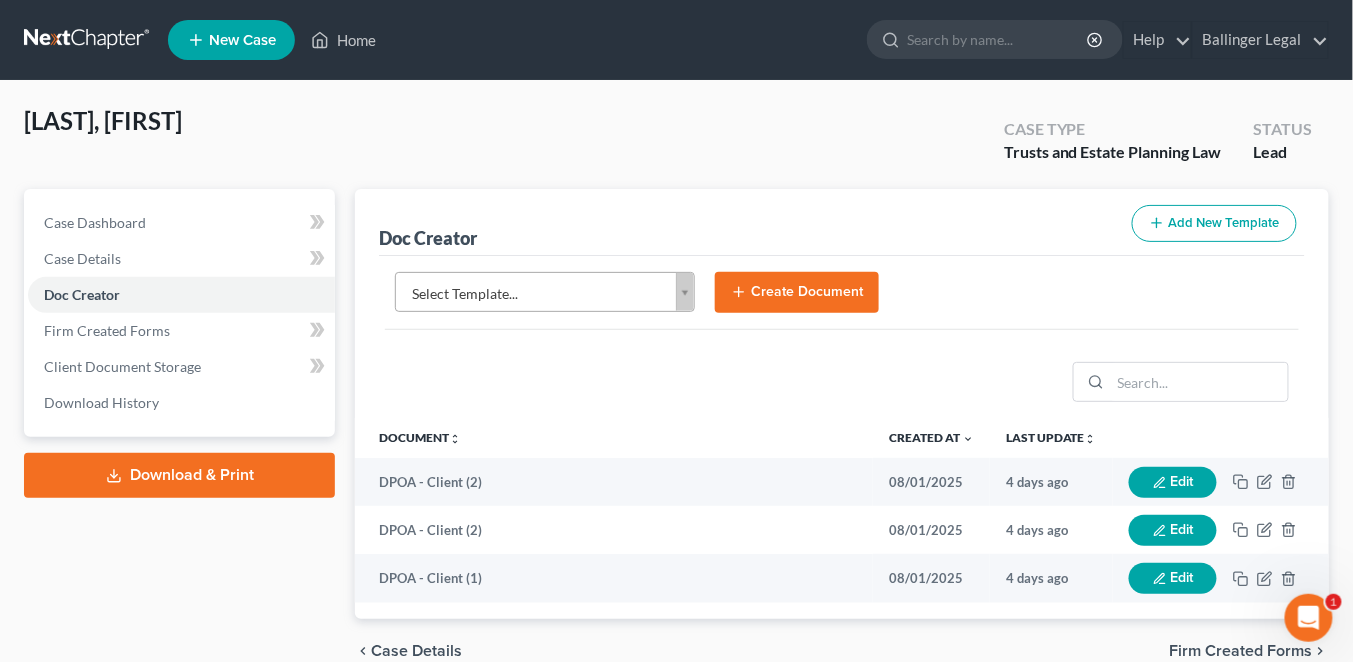 click on "Create Document" at bounding box center (797, 293) 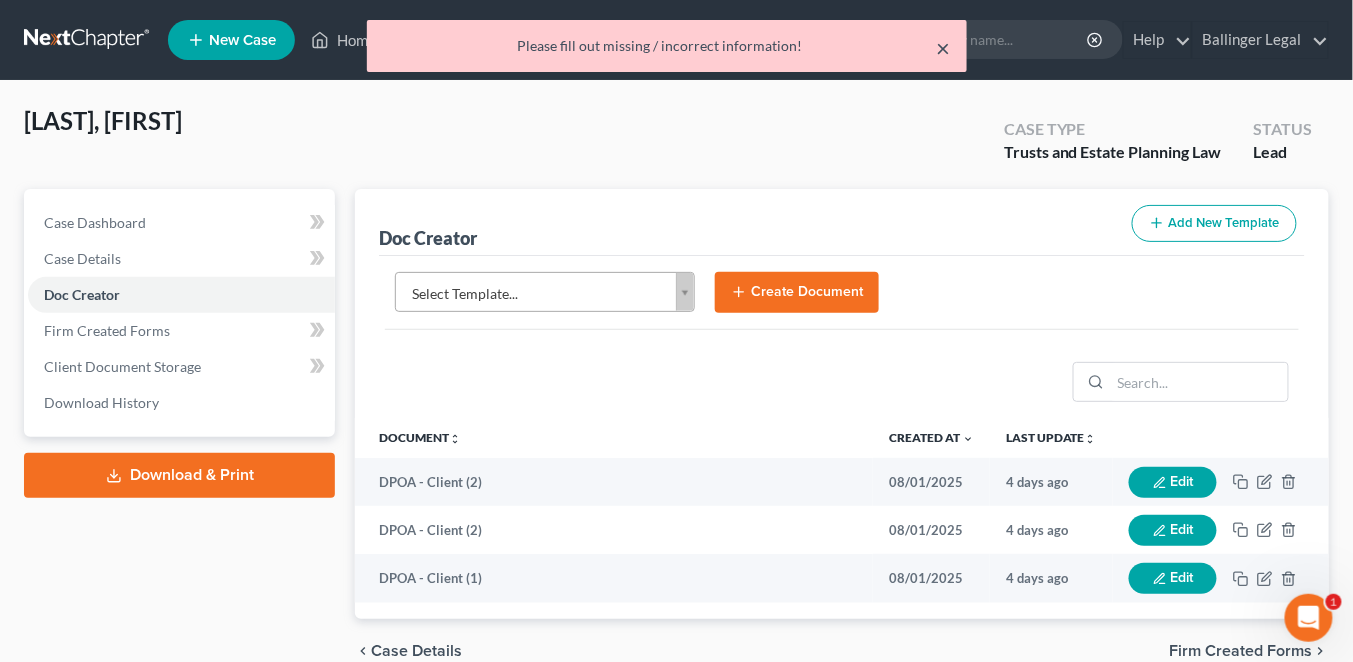 click on "×" at bounding box center (944, 48) 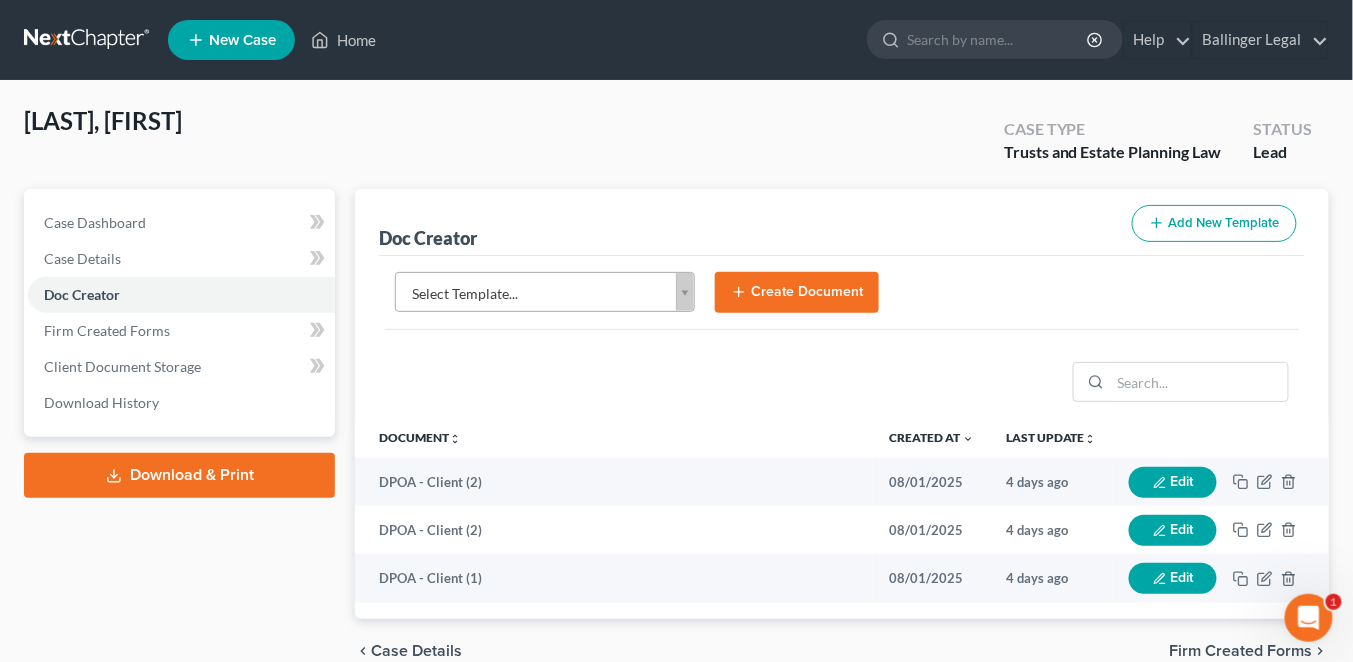 click on "Select Template... [DOCUMENT_TYPE] - Client (1) [DOCUMENT_TYPE] - Client (2) [DOCUMENT_TYPE] Create Document" at bounding box center [842, 301] 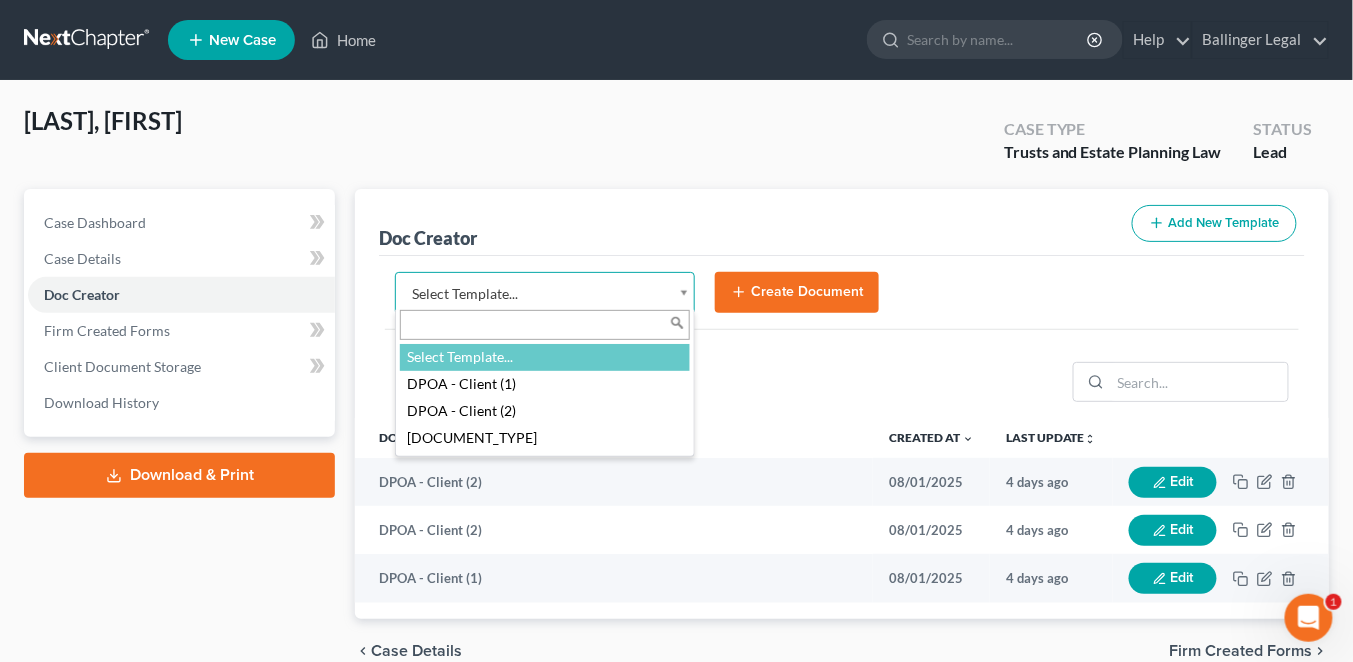 click on "Home New Case Ballinger Legal [EMAIL] My Account Settings Plan + Billing Account Add-Ons Upgrade to Pro Help Center Webinars Training Videos What's new Log out New Case Home - No Result - See all results Or Press Enter... Help Help Center Webinars Training Videos What's new Ballinger Legal Ballinger Legal [EMAIL] My Account Settings Plan + Billing Account Add-Ons Upgrade Plan Log out Ballinger, George Upgraded Case Type Trusts and Estate Planning Law Status Lead Petition Navigation Payments Invoices Payments" at bounding box center (676, 379) 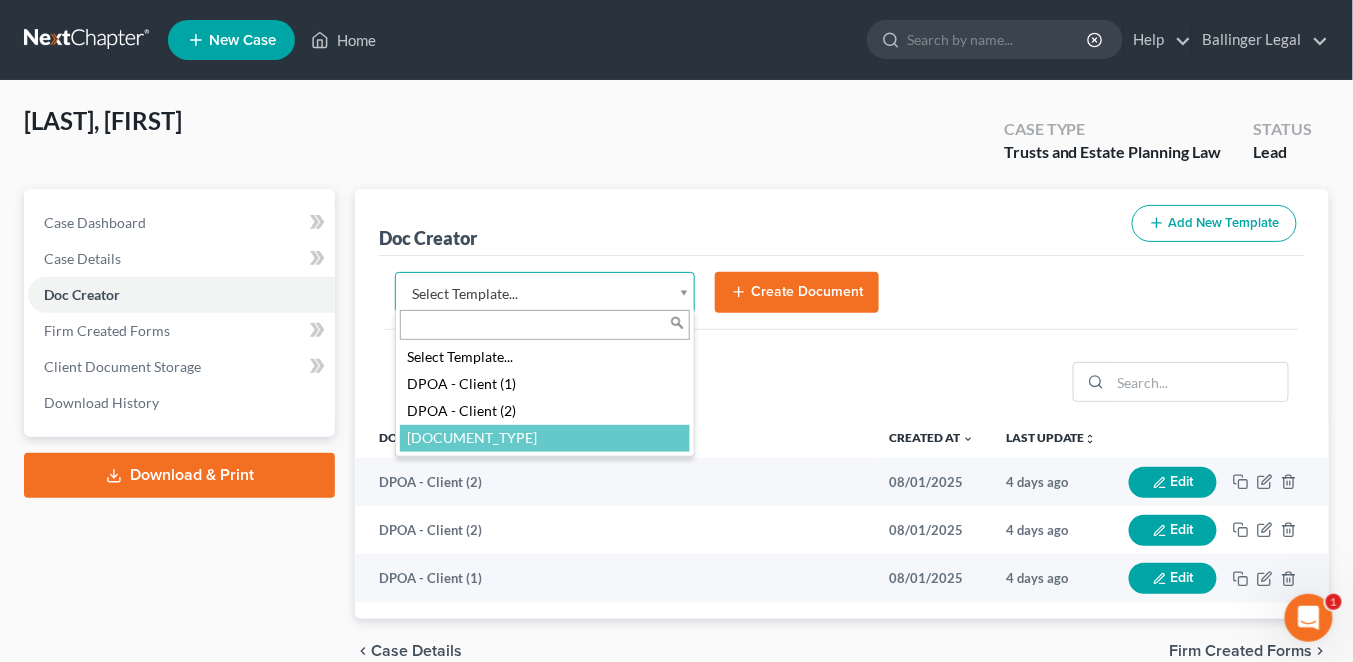select on "116281" 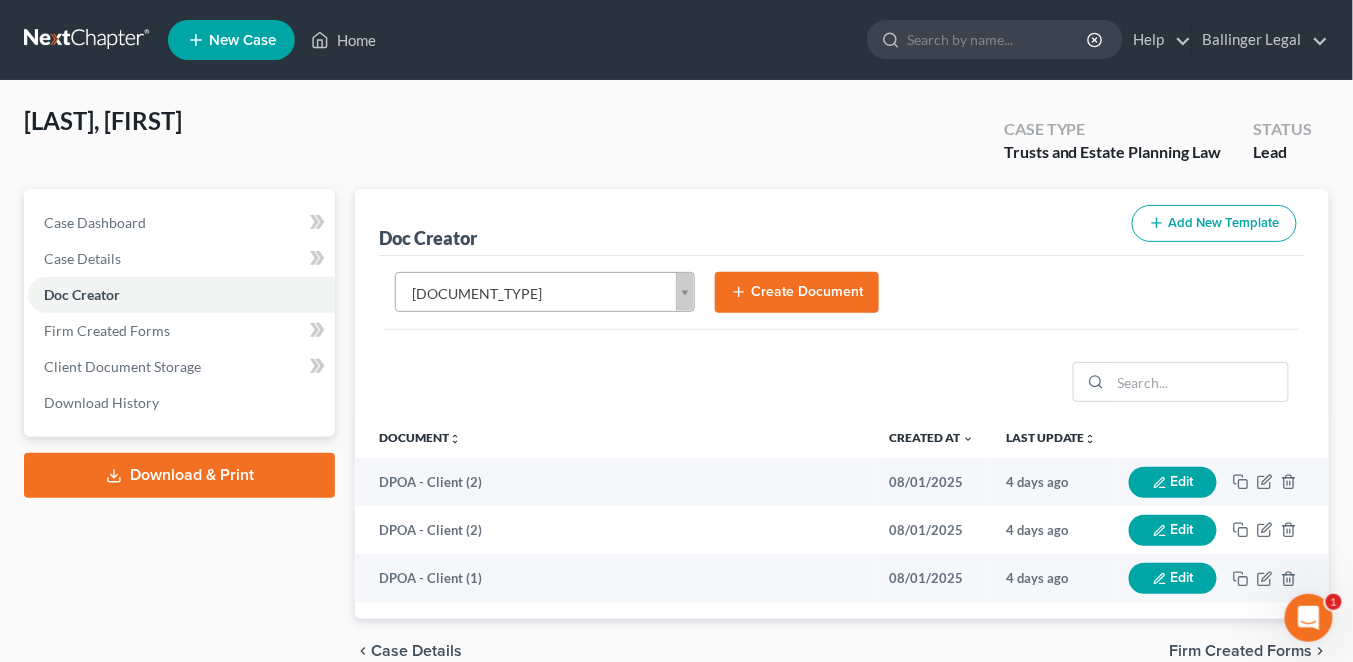 click on "[DOCUMENT_TYPE] Select Template... [DOCUMENT_TYPE] - Client (1) [DOCUMENT_TYPE] - Client (2) [DOCUMENT_TYPE] Create Document" at bounding box center [842, 301] 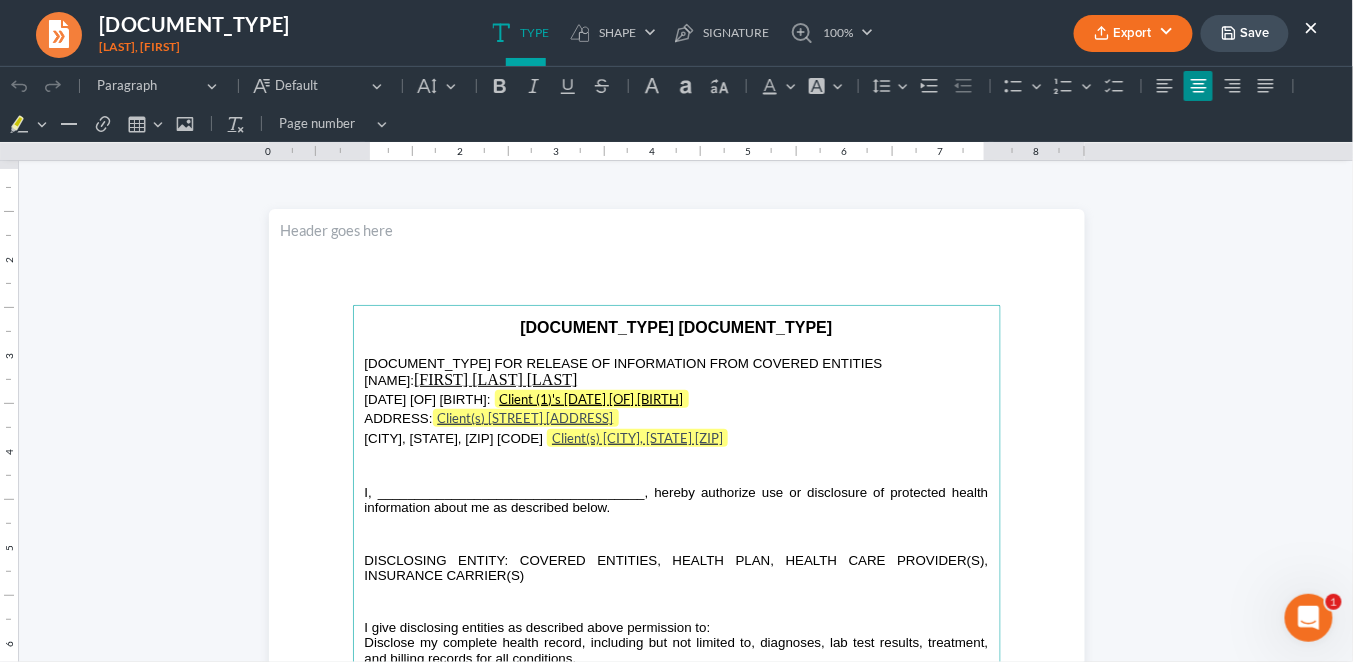 scroll, scrollTop: 0, scrollLeft: 0, axis: both 